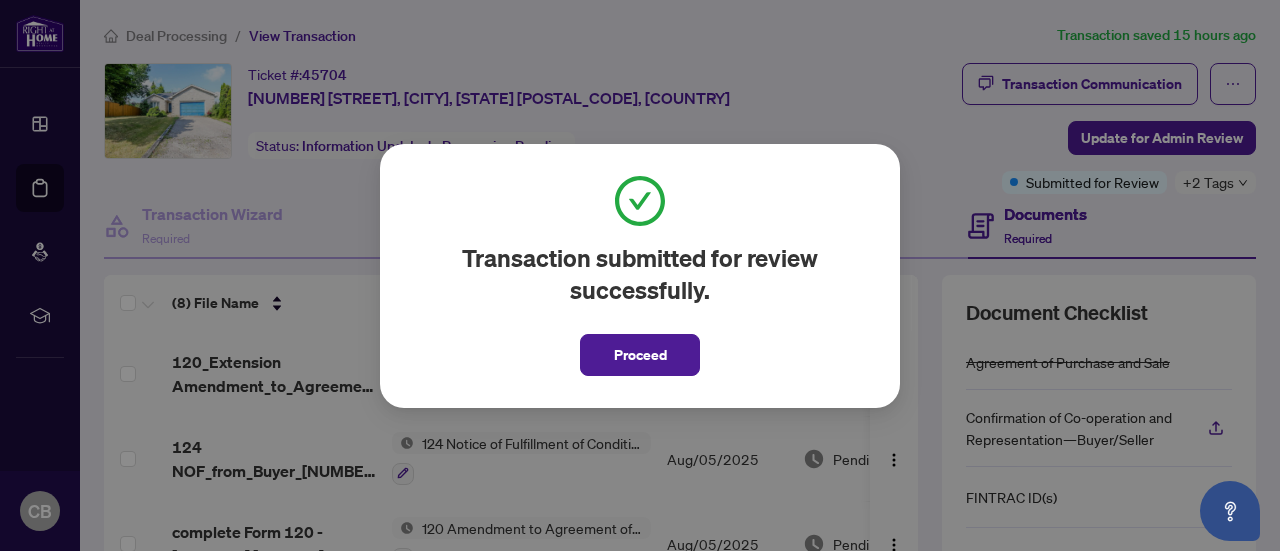 scroll, scrollTop: 0, scrollLeft: 0, axis: both 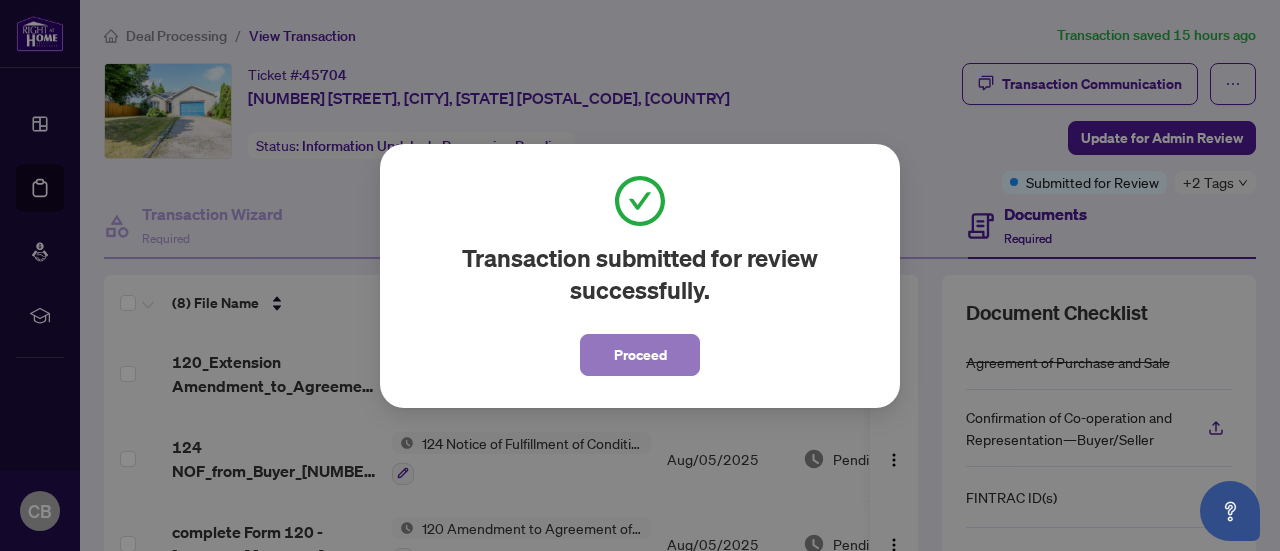 click on "Proceed" at bounding box center [640, 355] 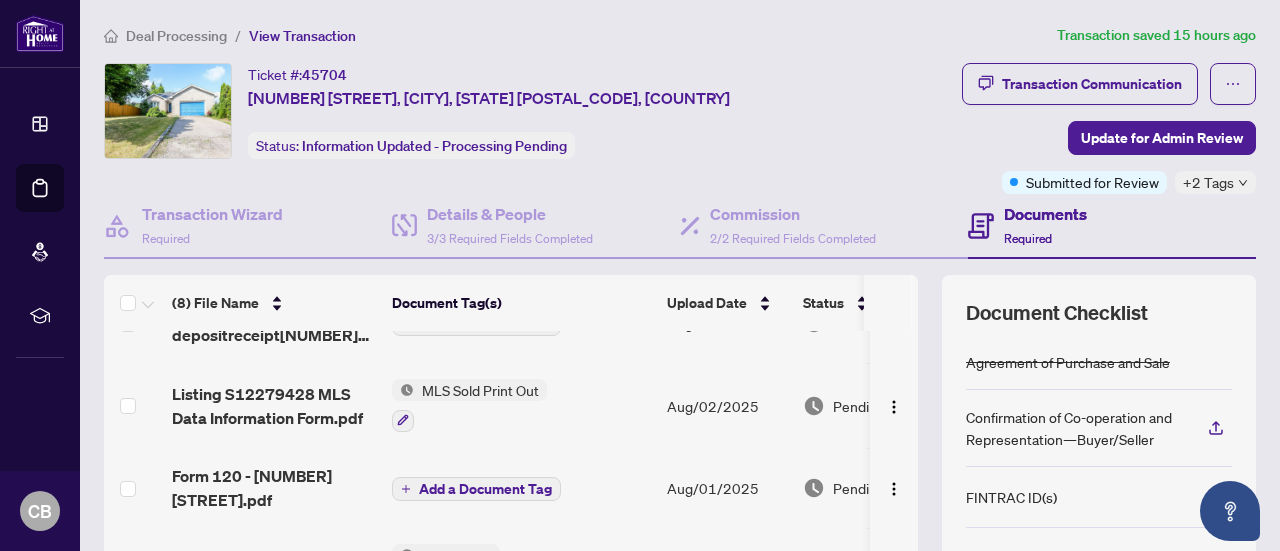scroll, scrollTop: 359, scrollLeft: 0, axis: vertical 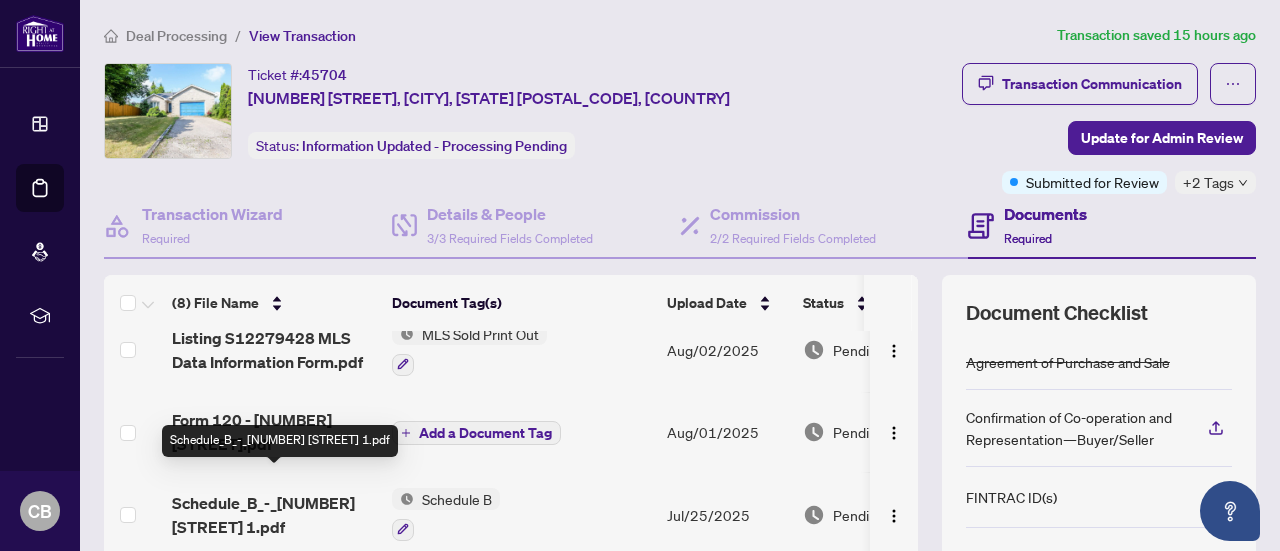 click on "Schedule_B_-_[NUMBER] [STREET] 1.pdf" at bounding box center (274, 515) 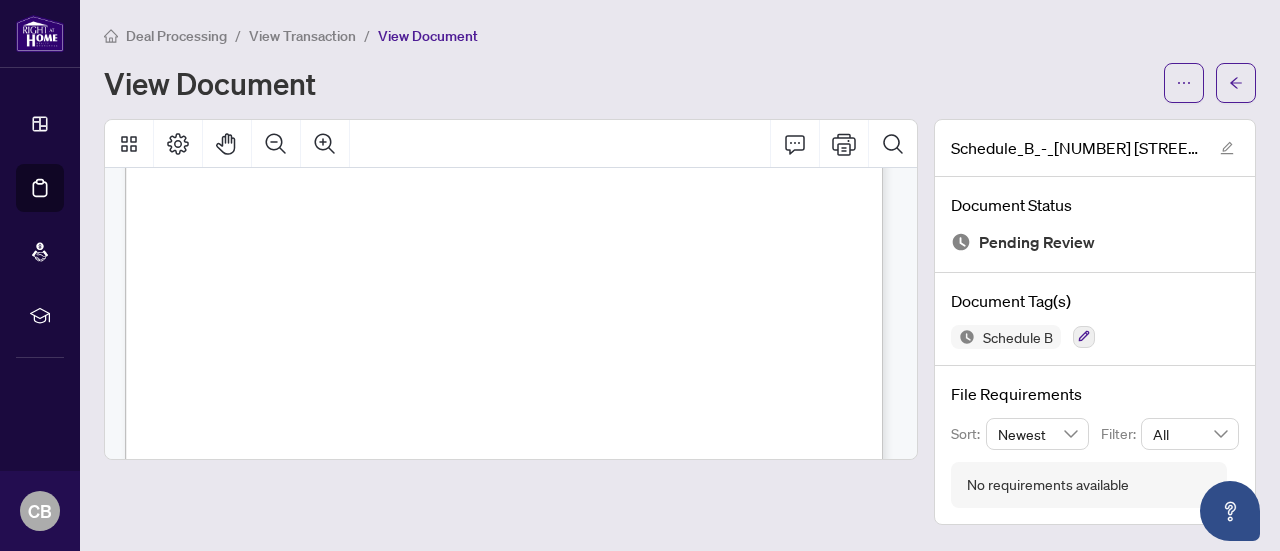 scroll, scrollTop: 0, scrollLeft: 0, axis: both 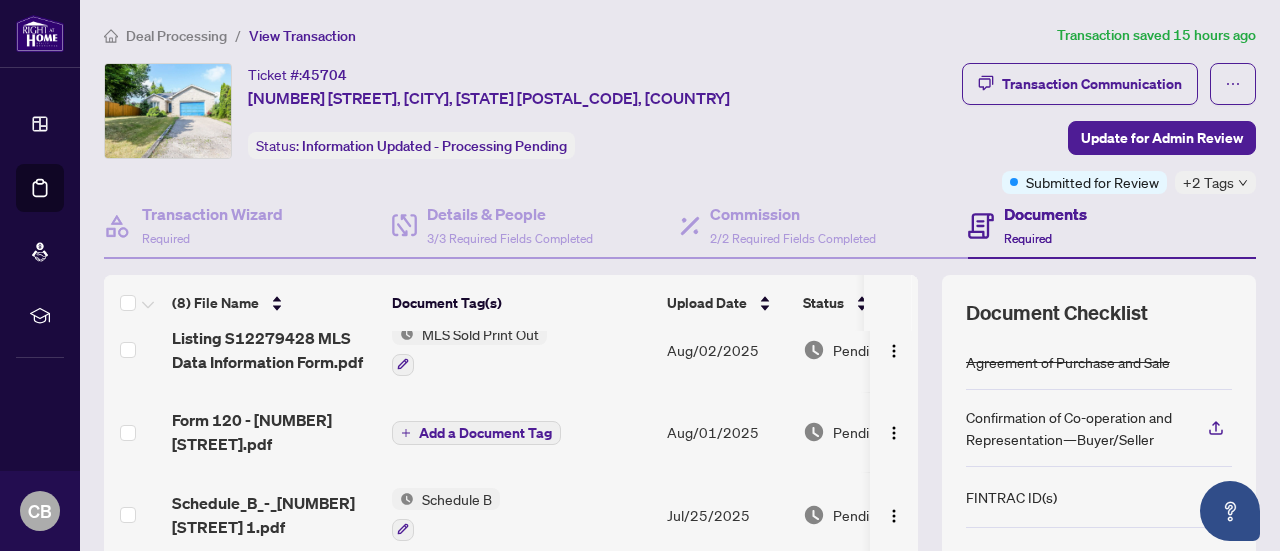 click on "Documents" at bounding box center [1045, 214] 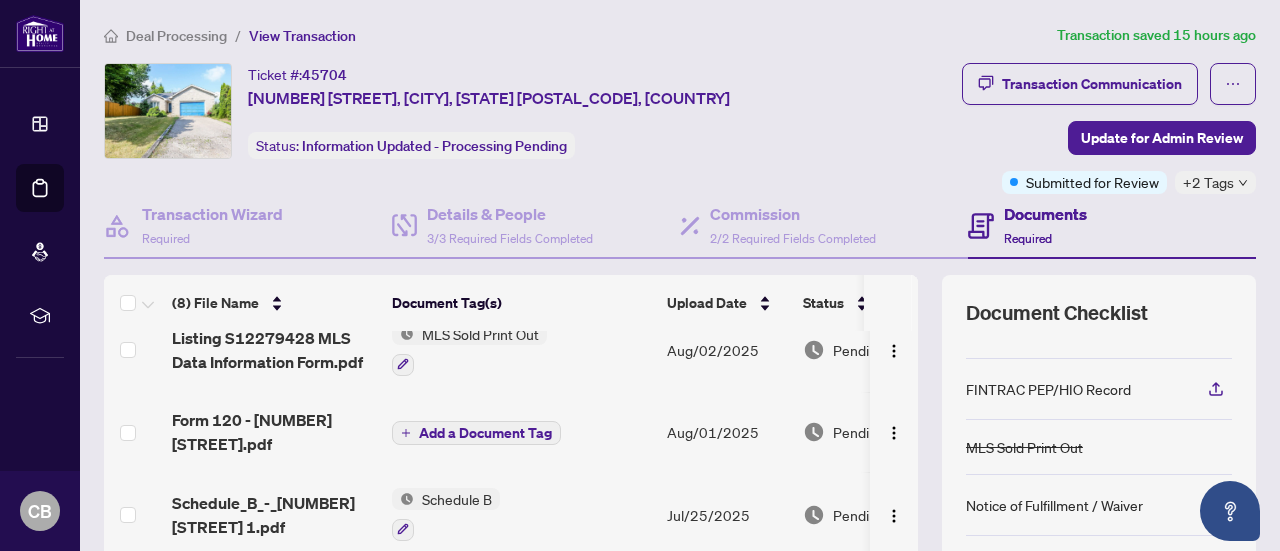 scroll, scrollTop: 187, scrollLeft: 0, axis: vertical 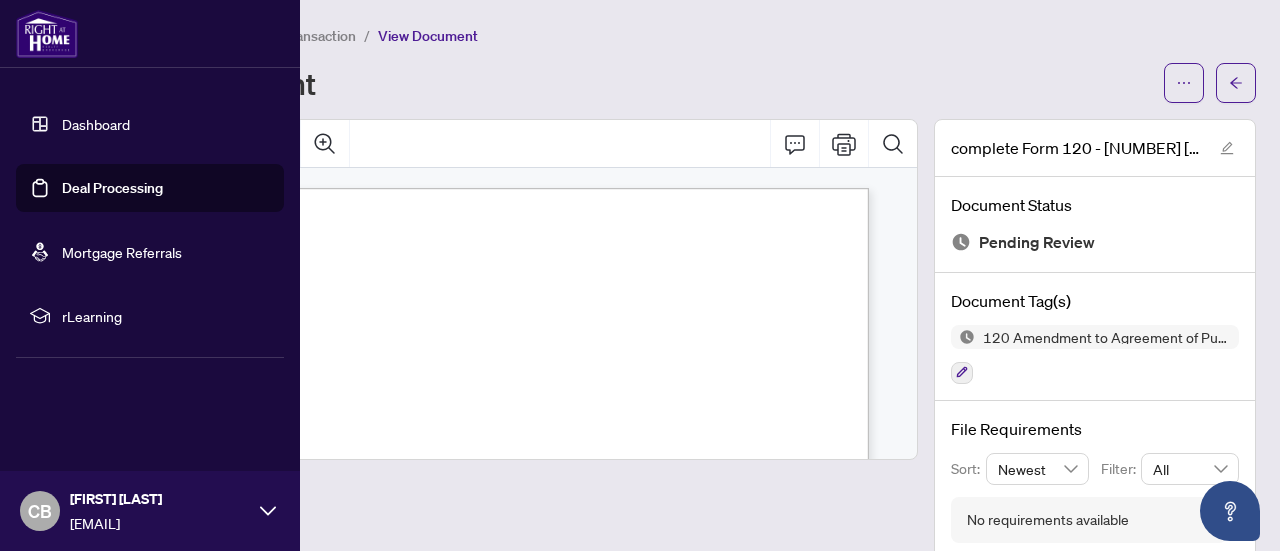 click on "Dashboard" at bounding box center (96, 124) 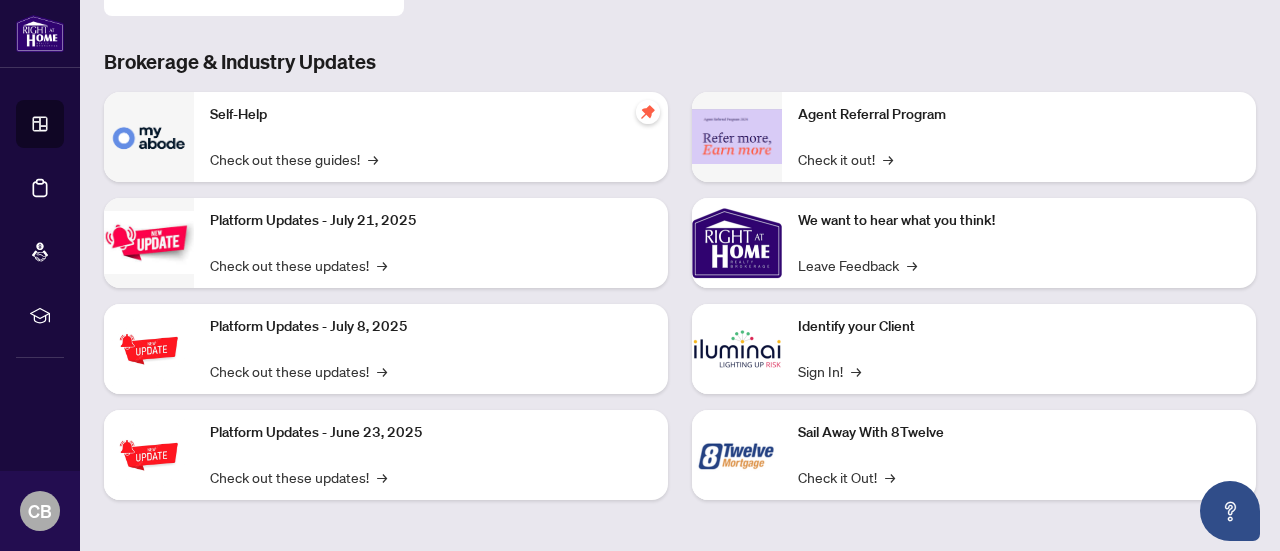 scroll, scrollTop: 34, scrollLeft: 0, axis: vertical 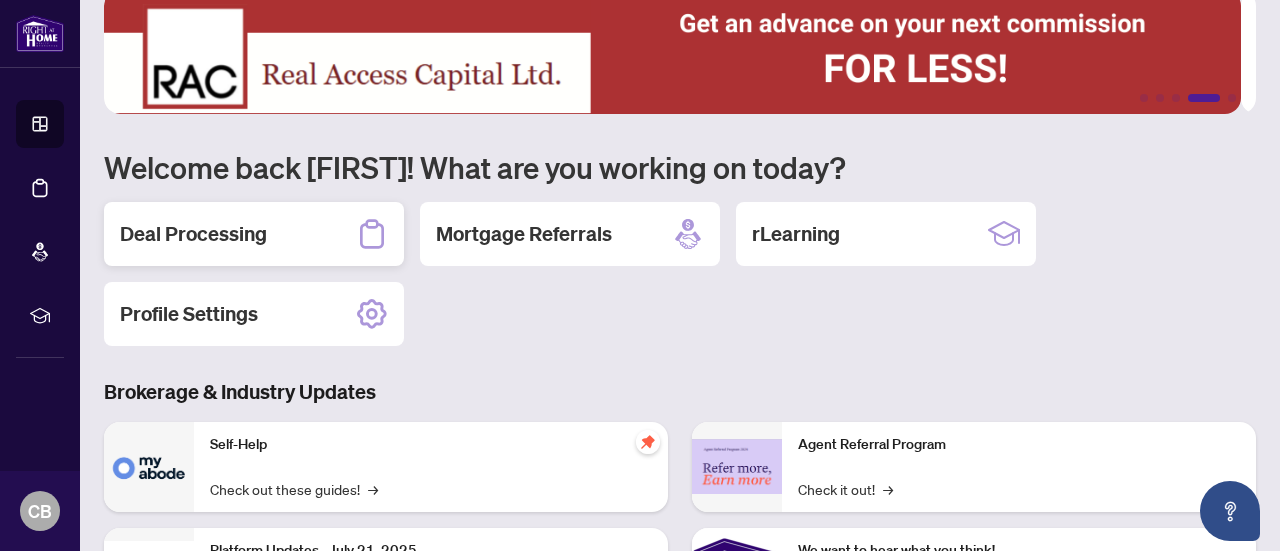 click on "Deal Processing" at bounding box center [193, 234] 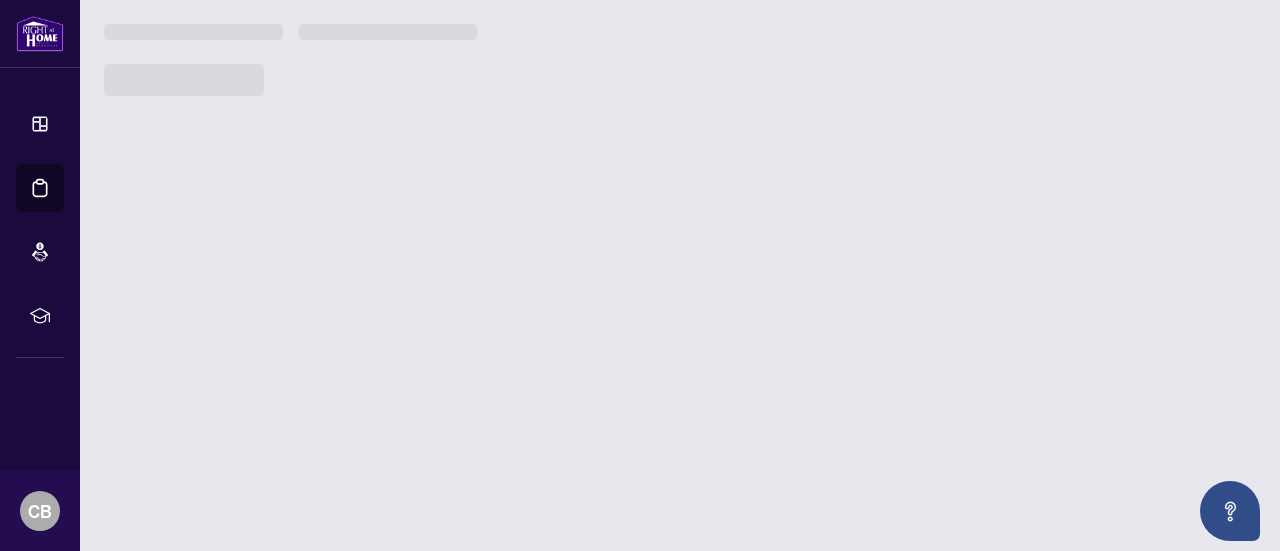 scroll, scrollTop: 0, scrollLeft: 0, axis: both 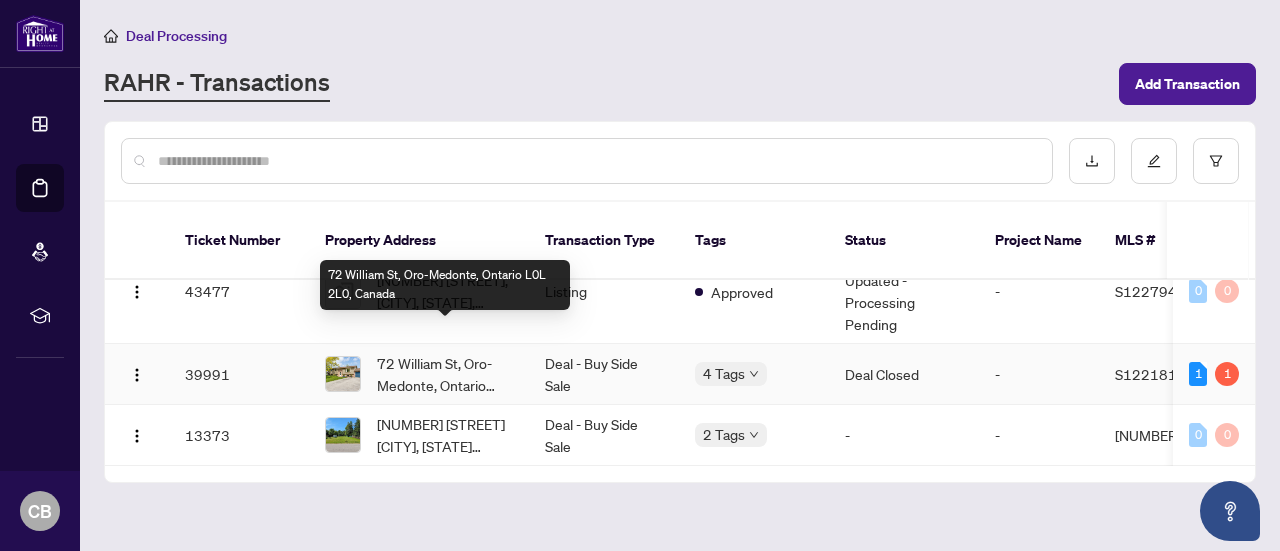 click on "72 William St, Oro-Medonte, Ontario L0L 2L0, Canada" at bounding box center (445, 374) 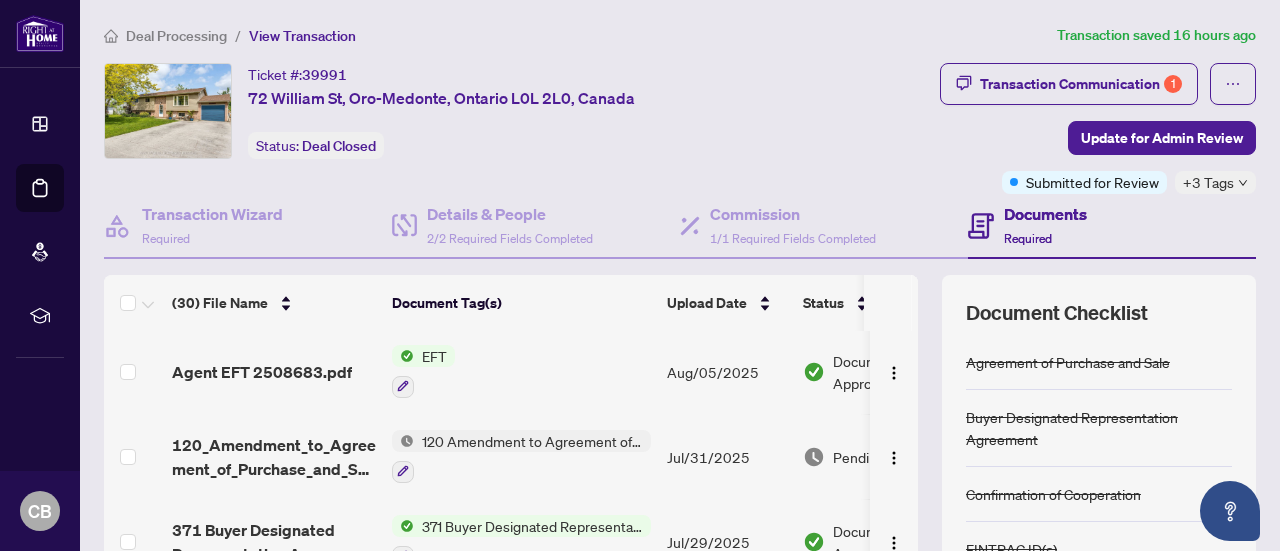scroll, scrollTop: 0, scrollLeft: 0, axis: both 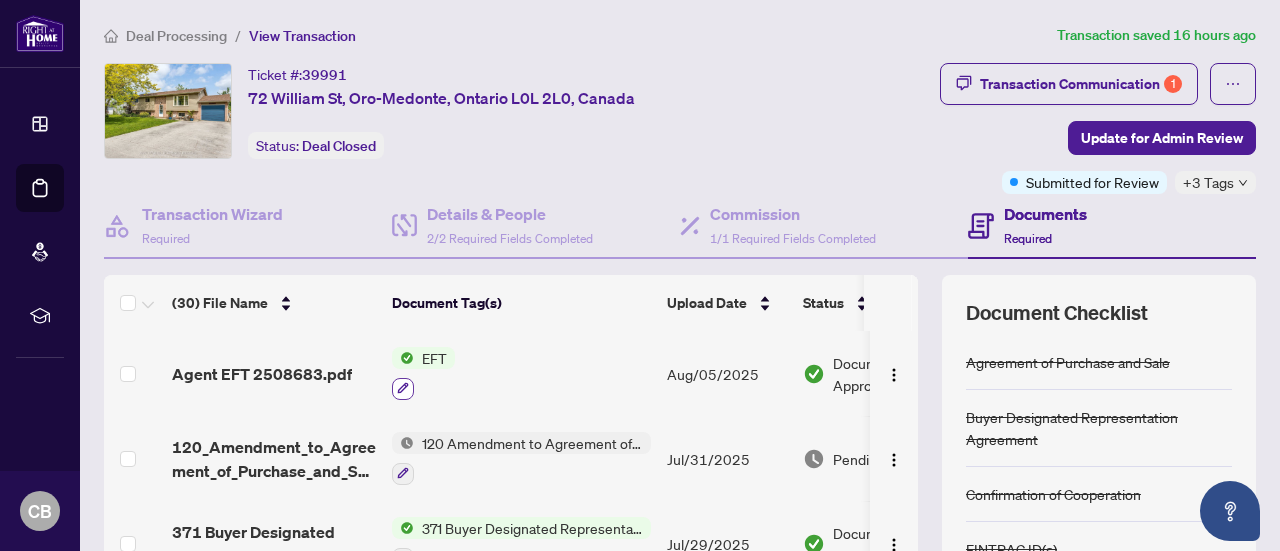 click 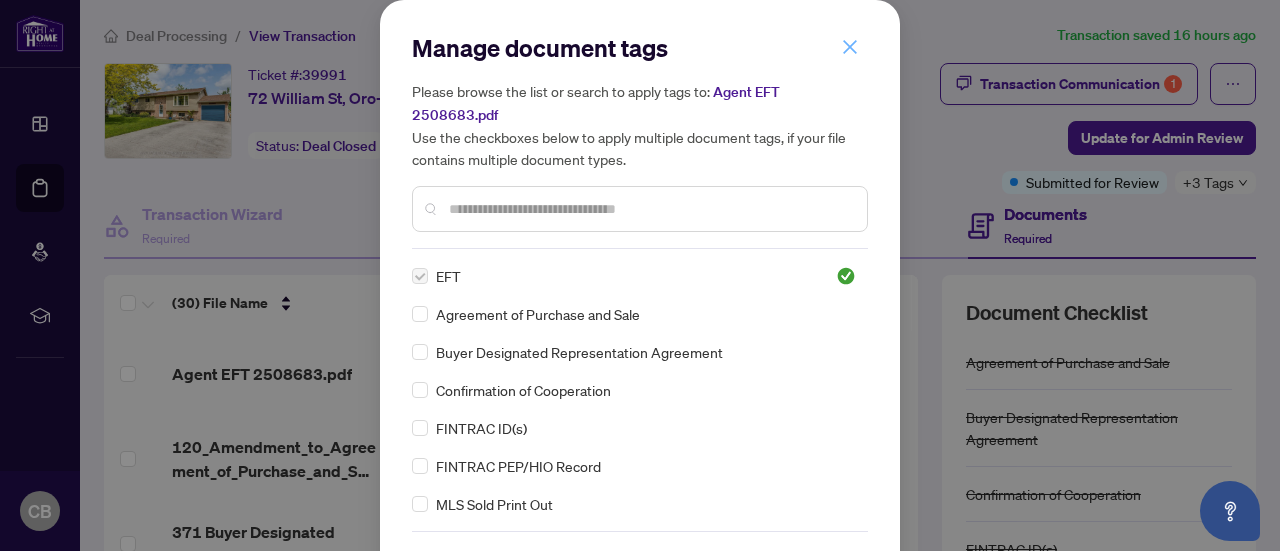 click 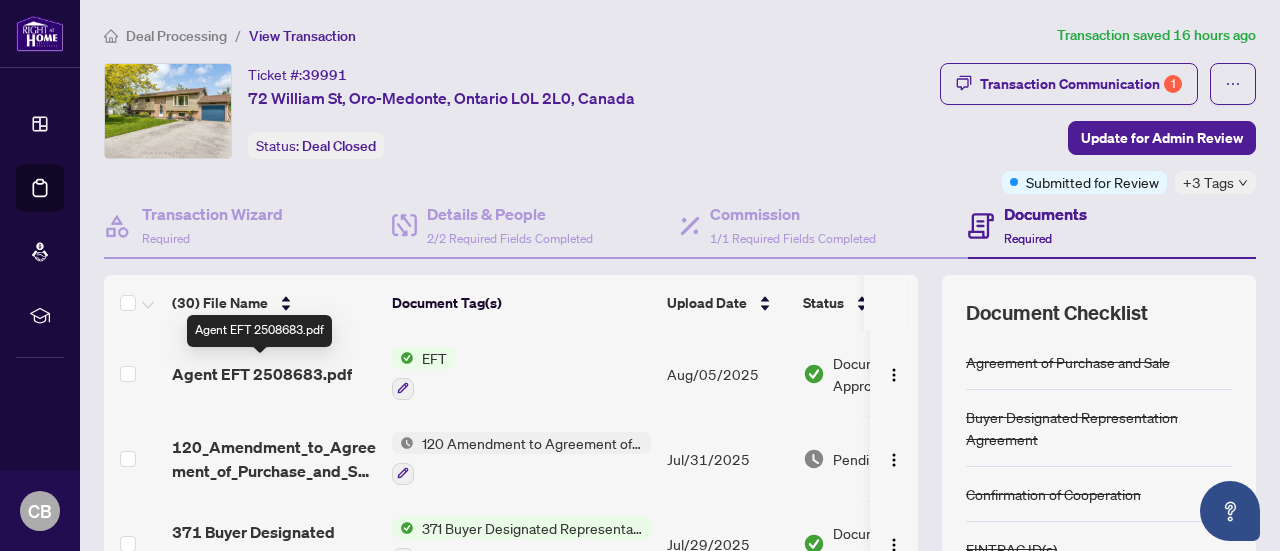 click on "Agent EFT 2508683.pdf" at bounding box center (262, 374) 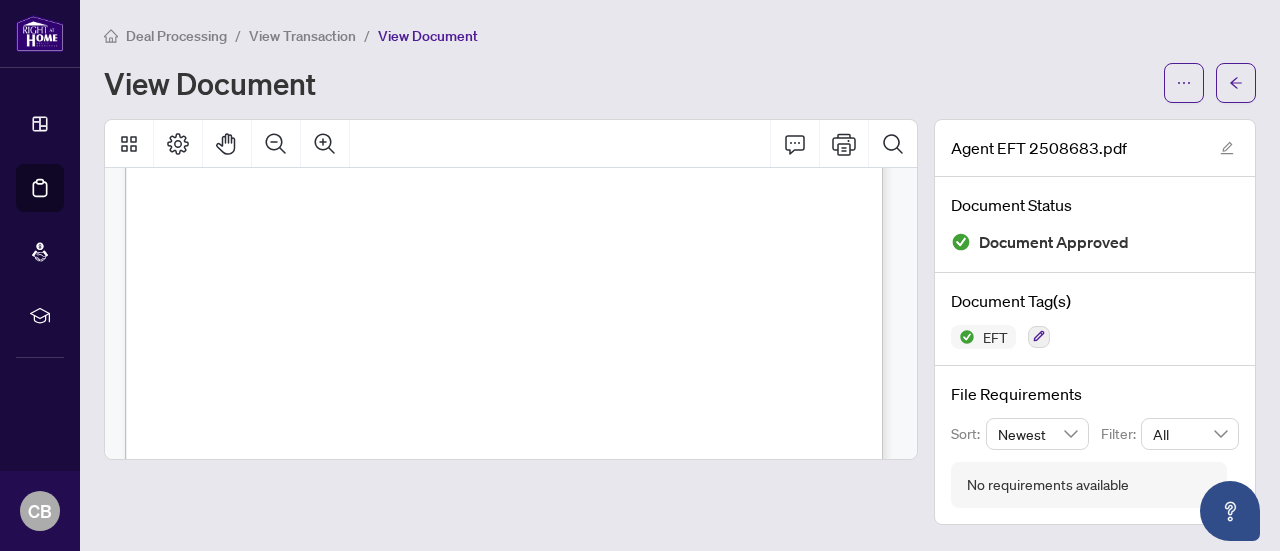 scroll, scrollTop: 0, scrollLeft: 0, axis: both 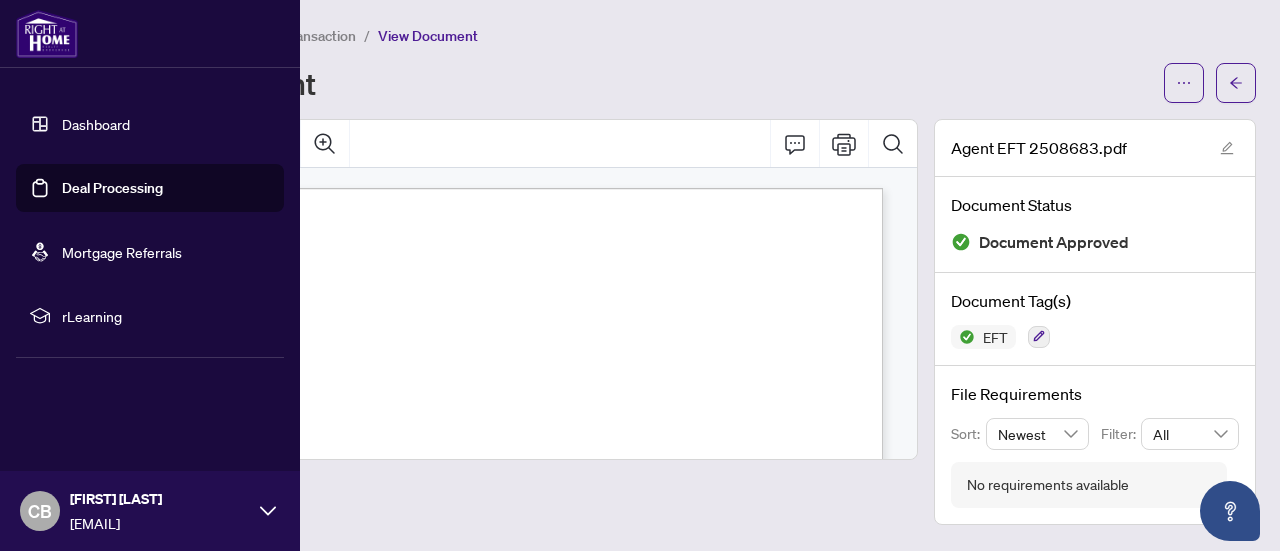 click on "Dashboard" at bounding box center [96, 124] 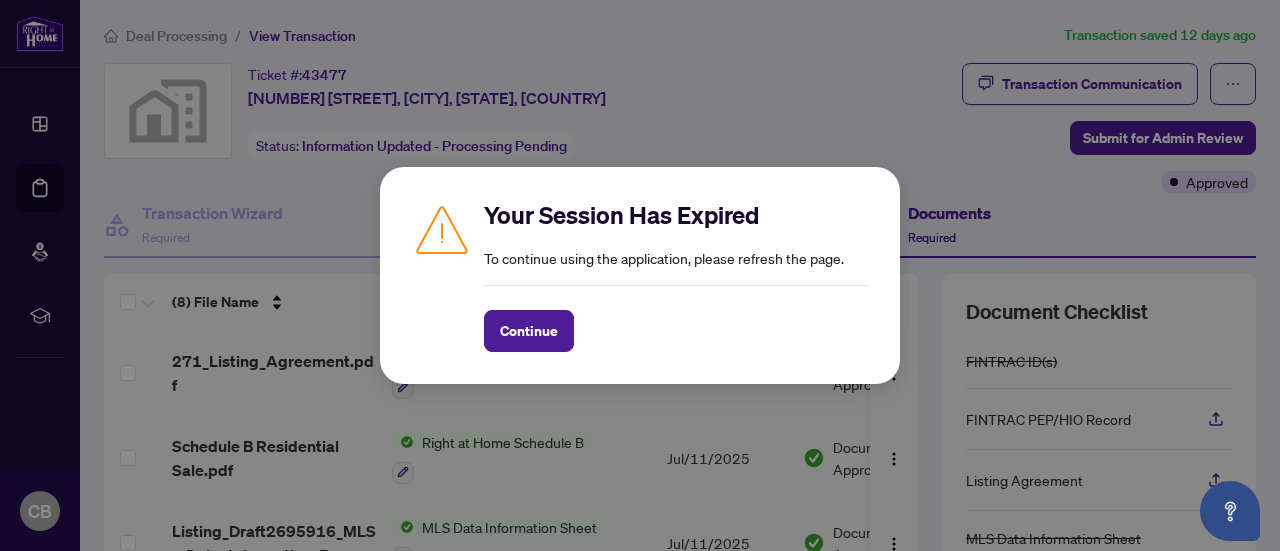 scroll, scrollTop: 0, scrollLeft: 0, axis: both 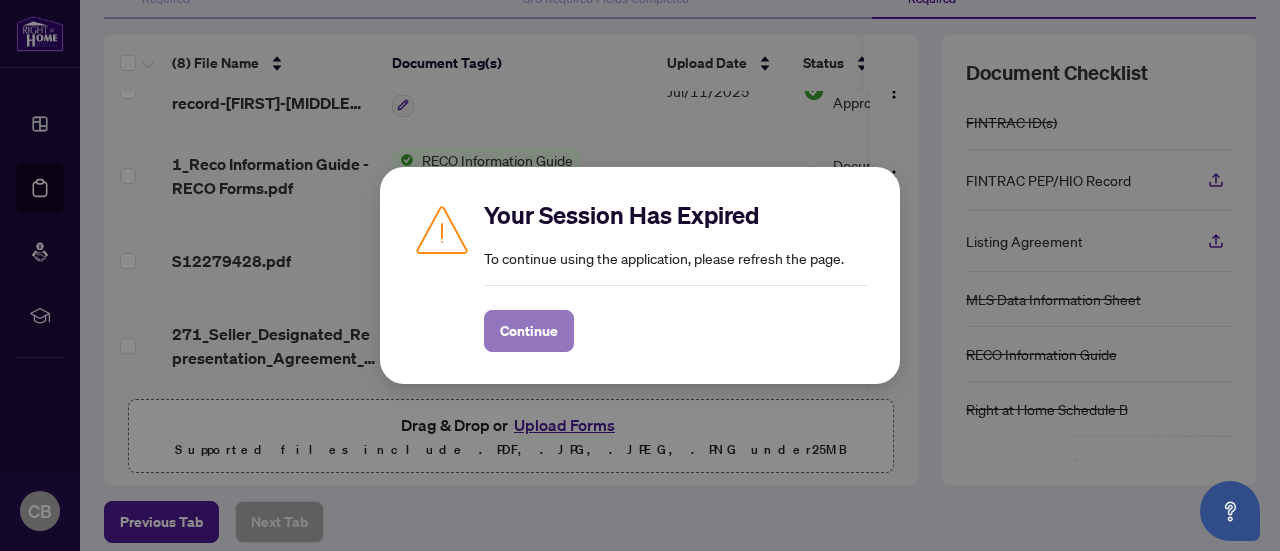 click on "Continue" at bounding box center (529, 331) 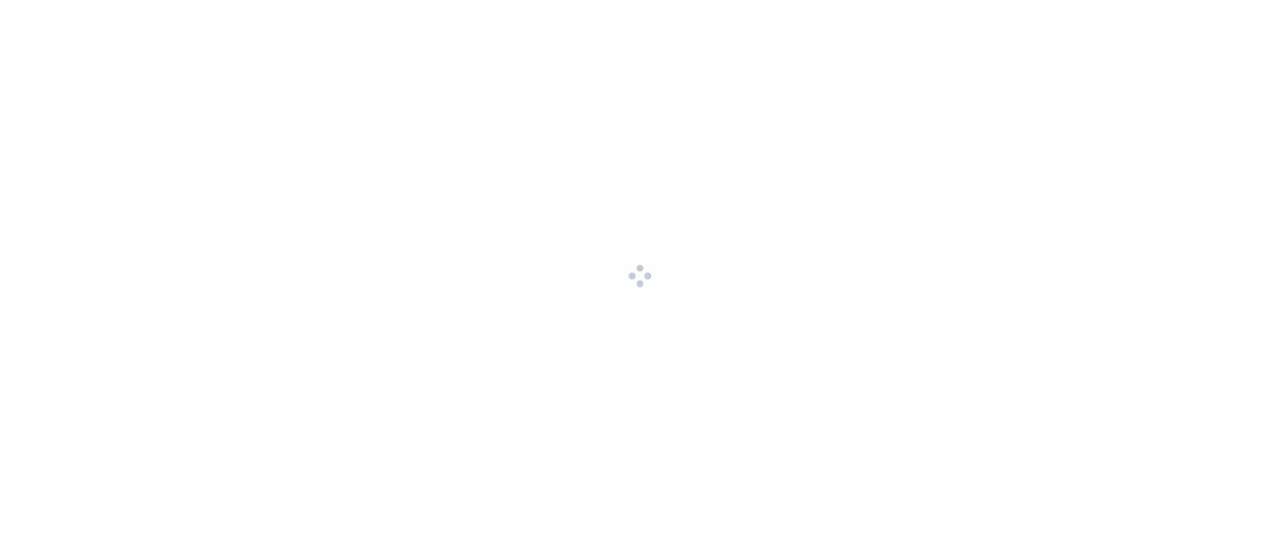 scroll, scrollTop: 0, scrollLeft: 0, axis: both 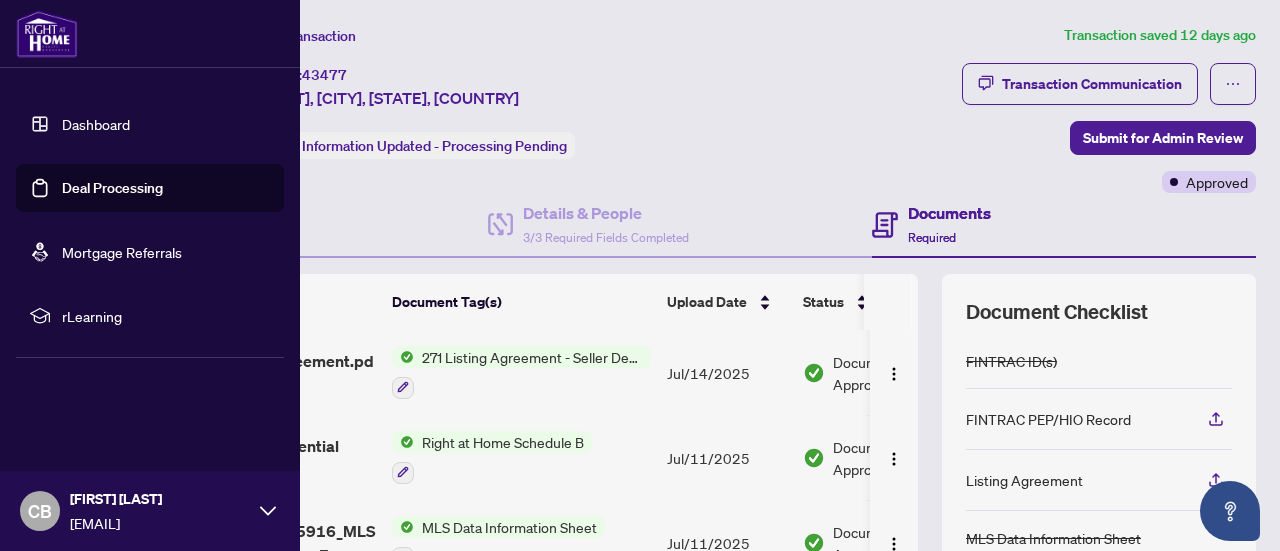 click on "Dashboard" at bounding box center [96, 124] 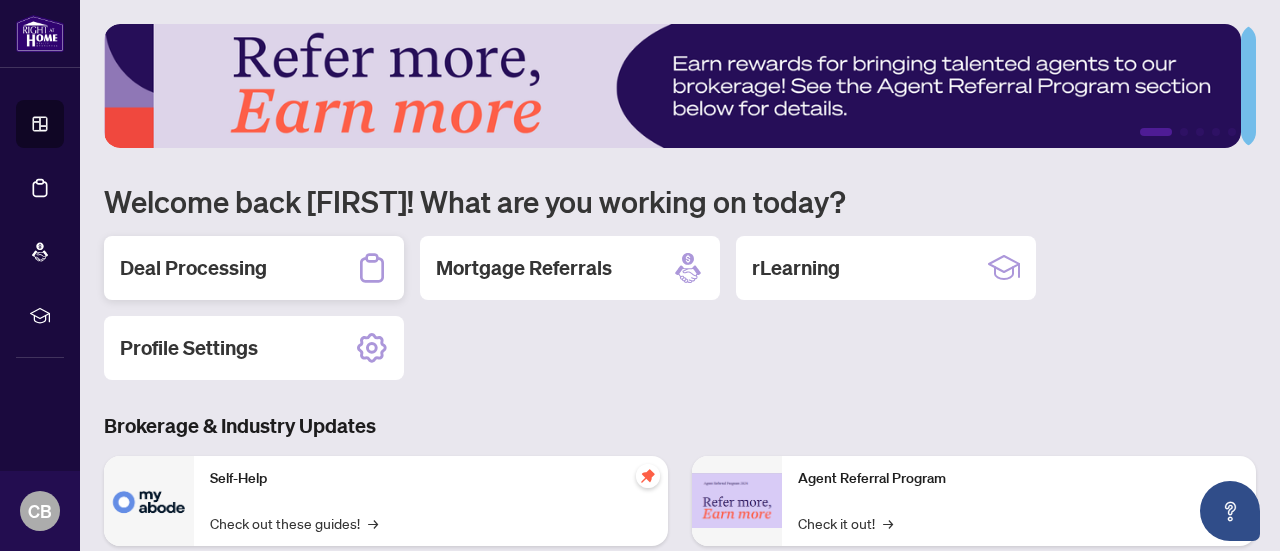 click on "Deal Processing" at bounding box center (193, 268) 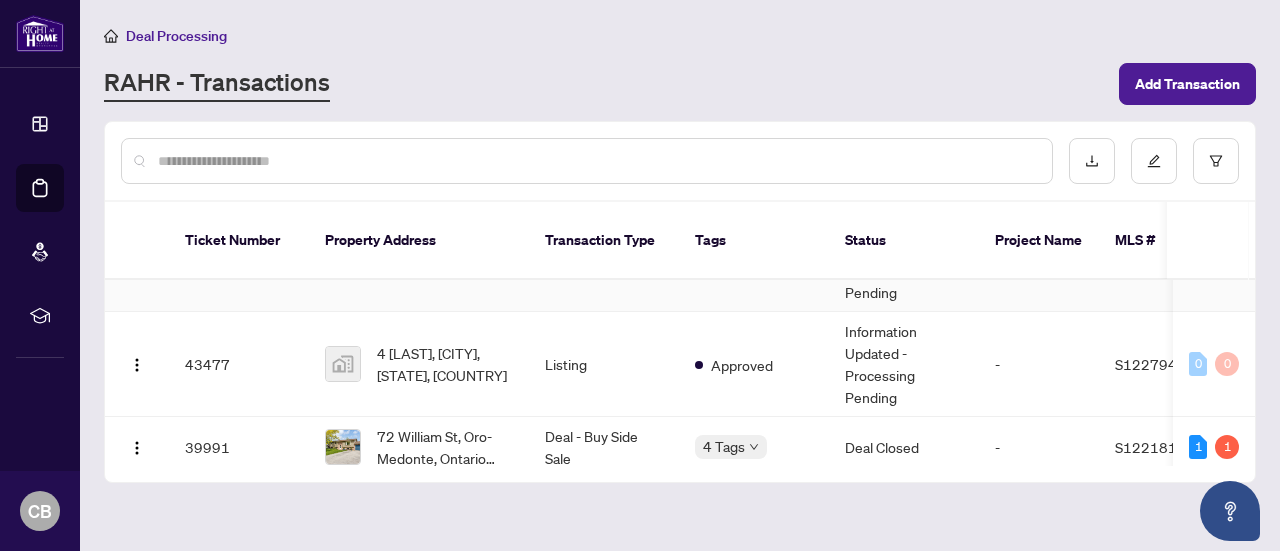 scroll, scrollTop: 0, scrollLeft: 0, axis: both 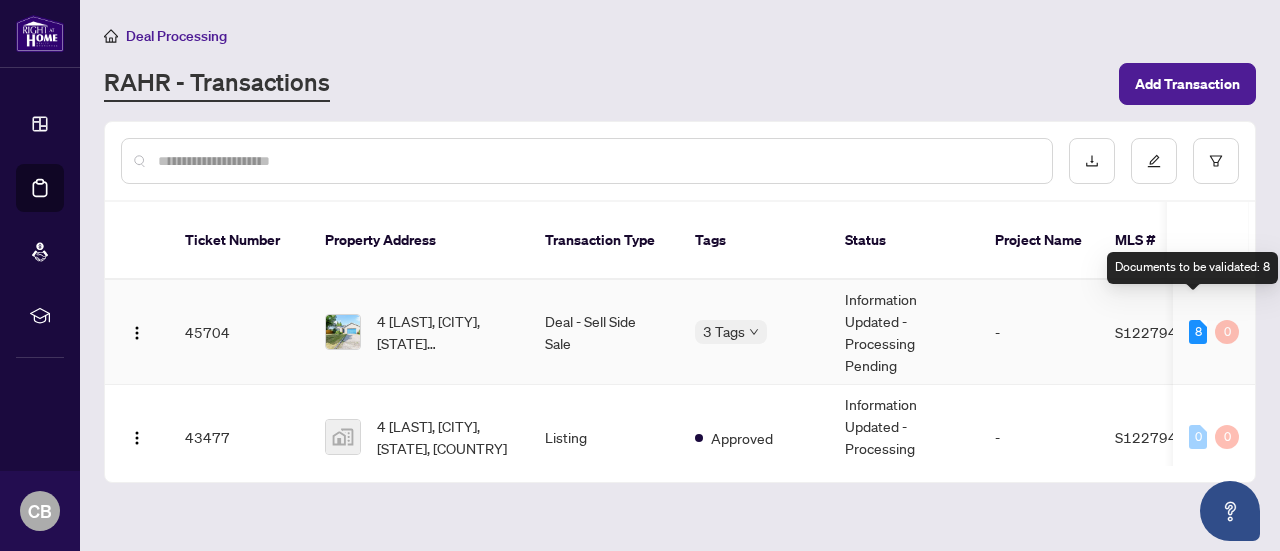 click on "8" at bounding box center [1198, 332] 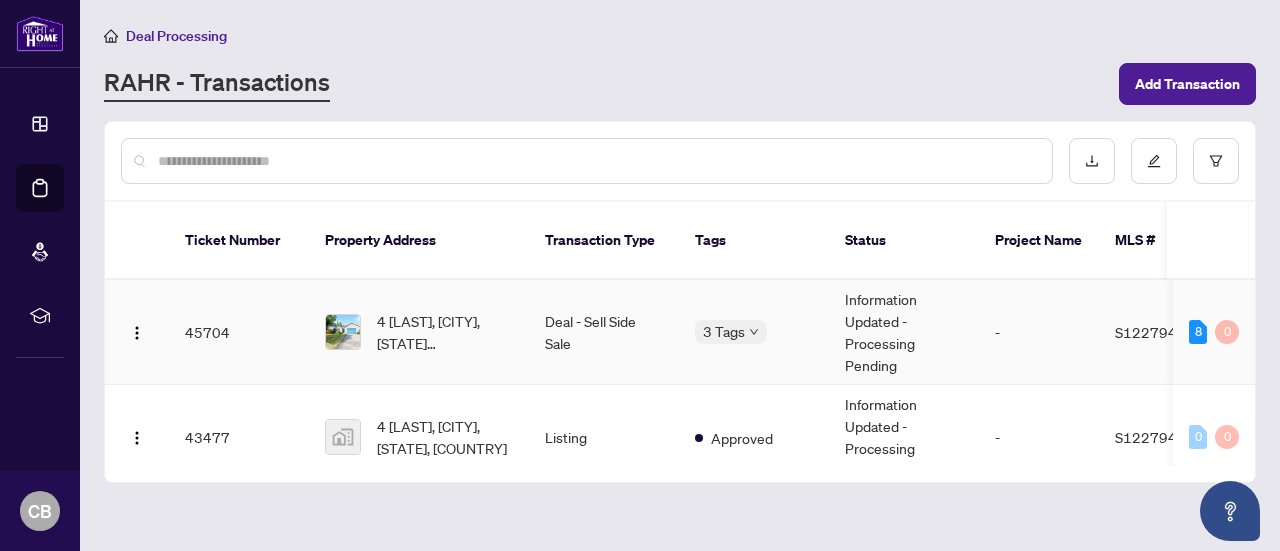 click at bounding box center (343, 332) 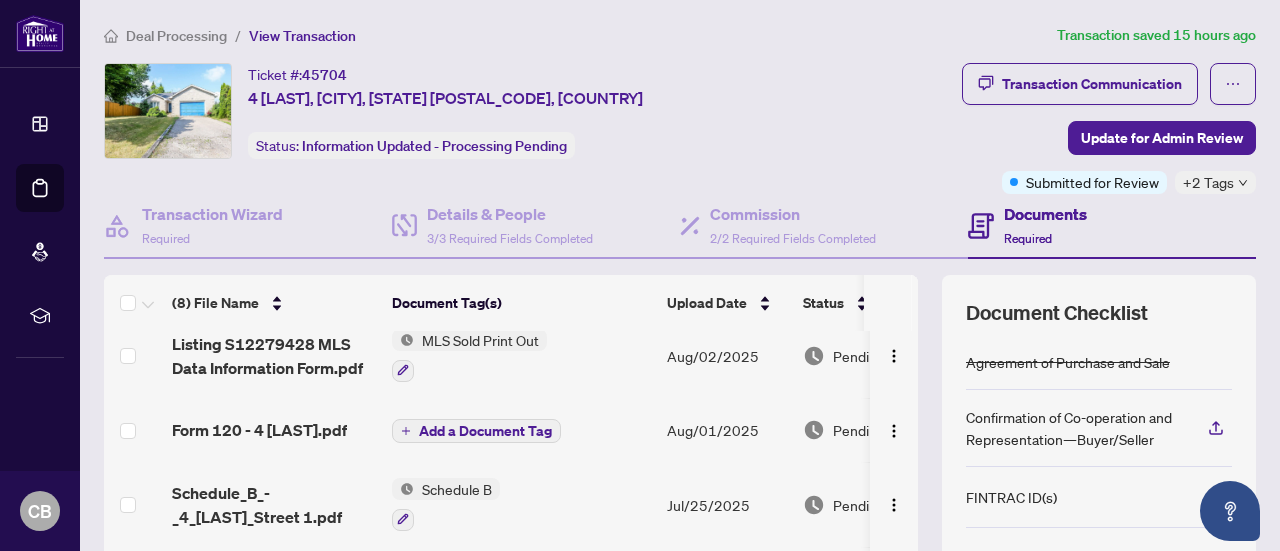 scroll, scrollTop: 359, scrollLeft: 0, axis: vertical 